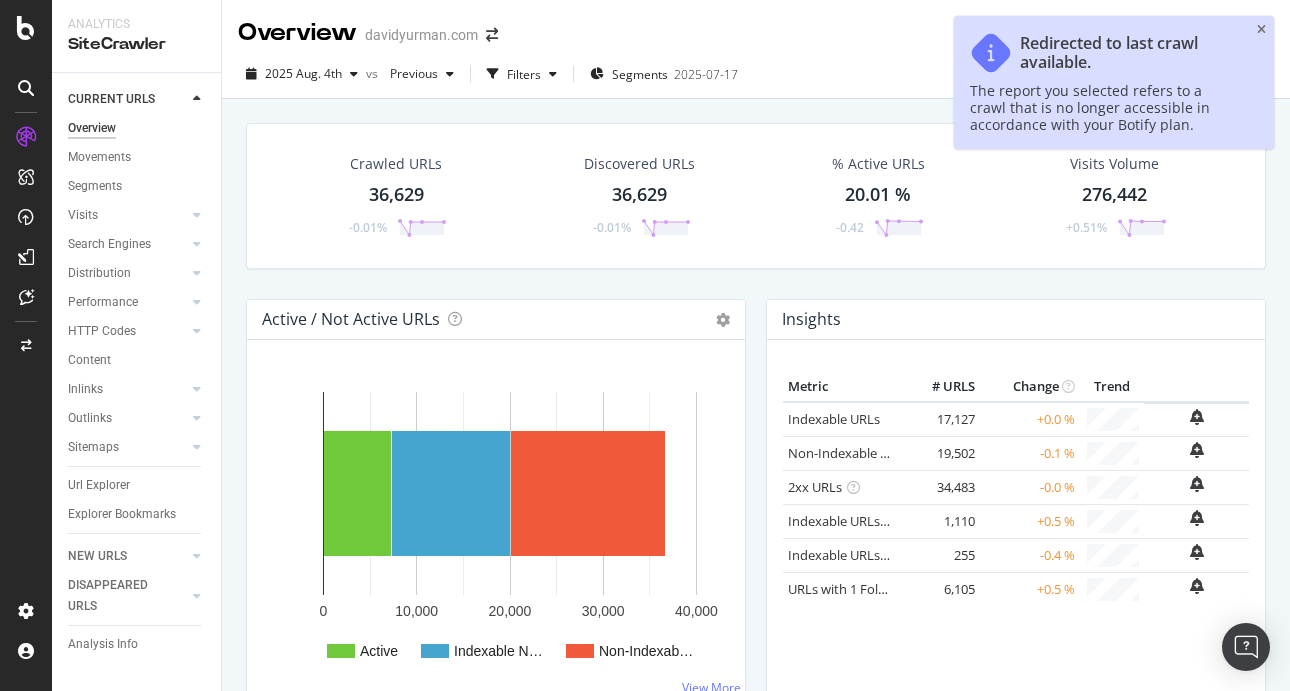 scroll, scrollTop: 0, scrollLeft: 0, axis: both 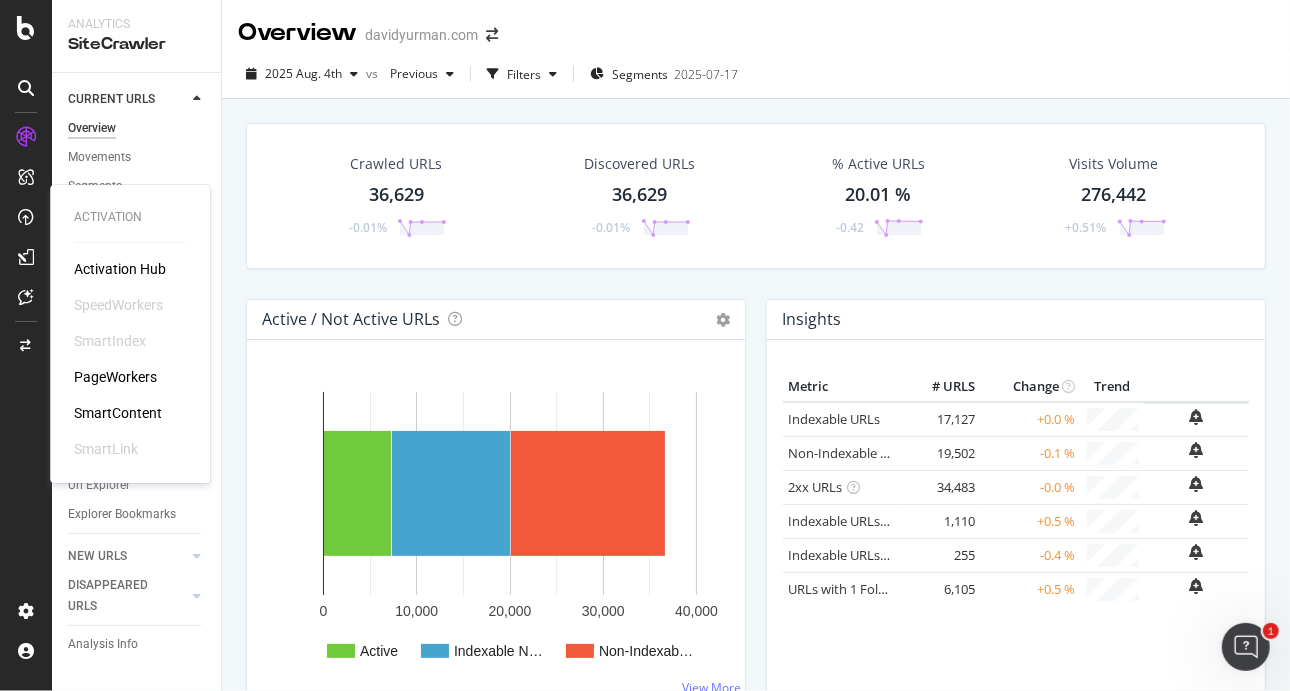 click on "PageWorkers" at bounding box center [115, 377] 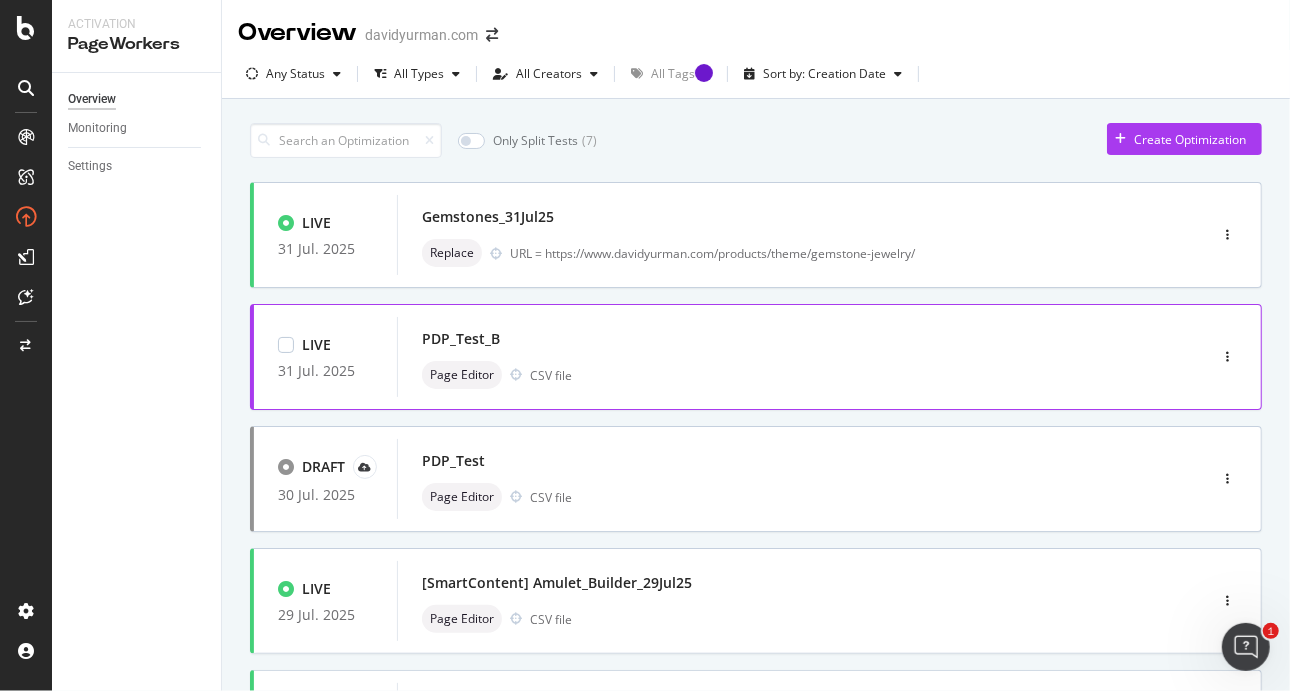 click on "Page Editor CSV file" at bounding box center (772, 375) 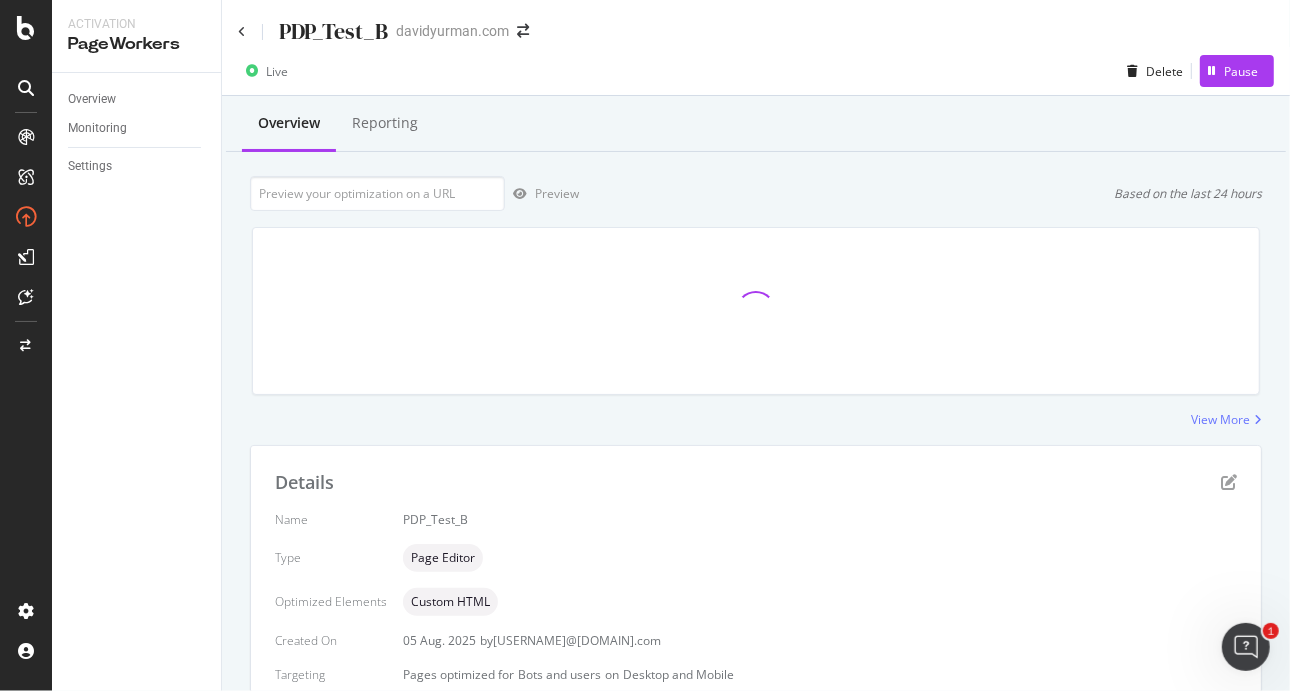 scroll, scrollTop: 434, scrollLeft: 0, axis: vertical 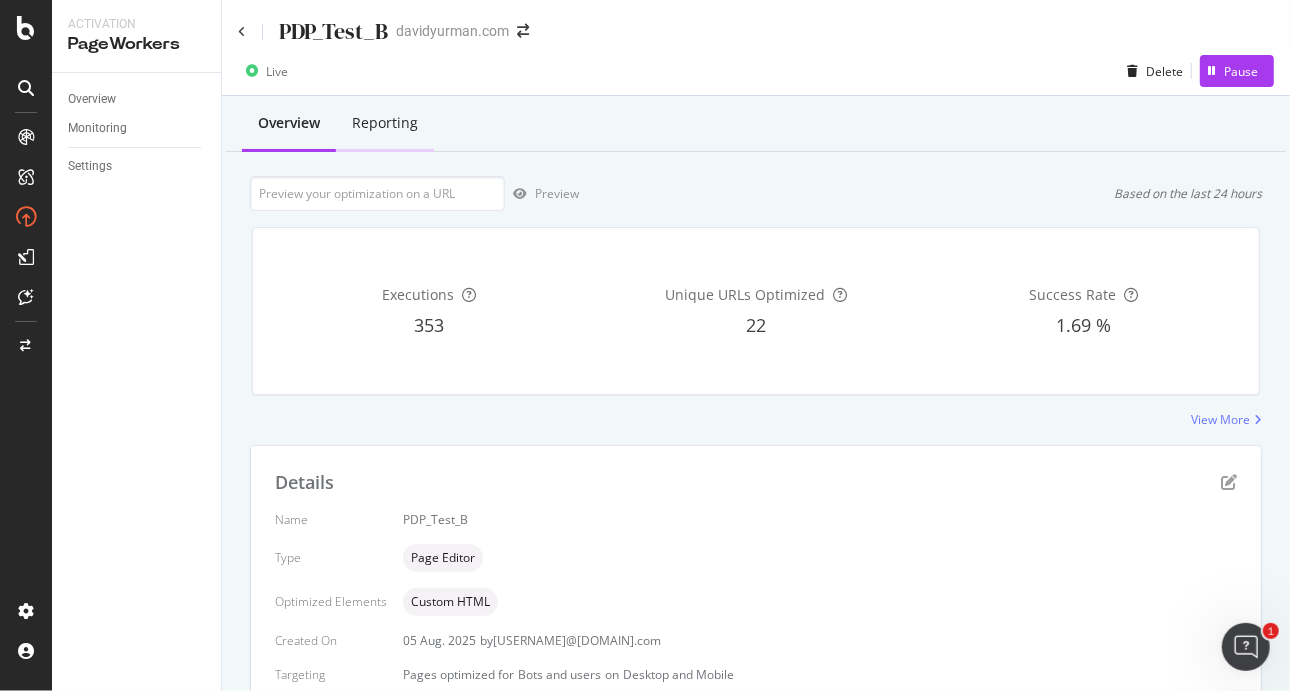 click on "Reporting" at bounding box center (385, 124) 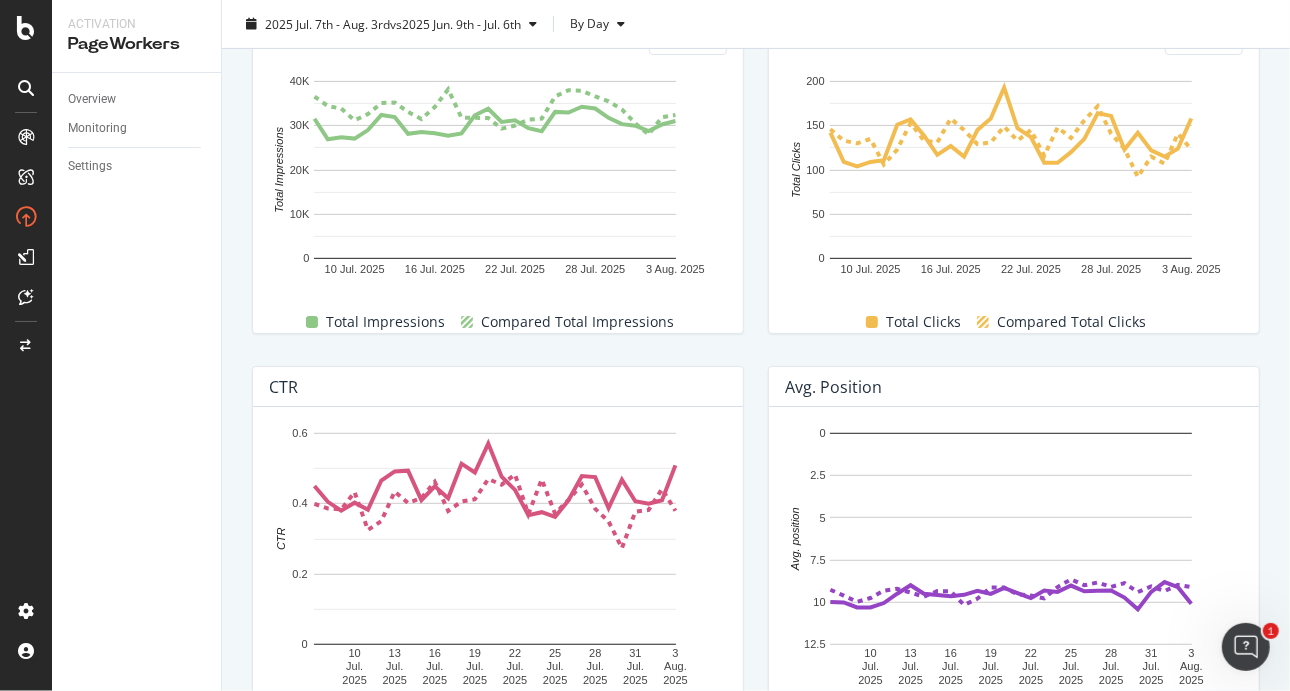 scroll, scrollTop: 0, scrollLeft: 0, axis: both 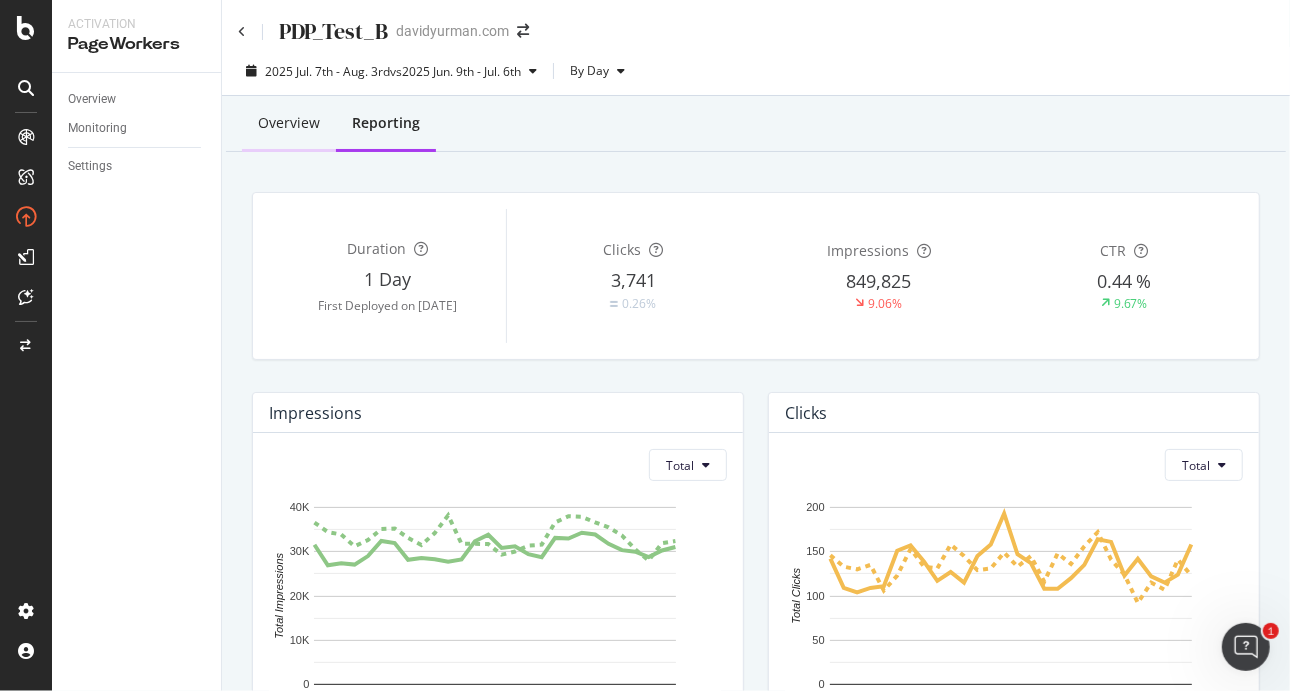 click on "Overview" at bounding box center [289, 123] 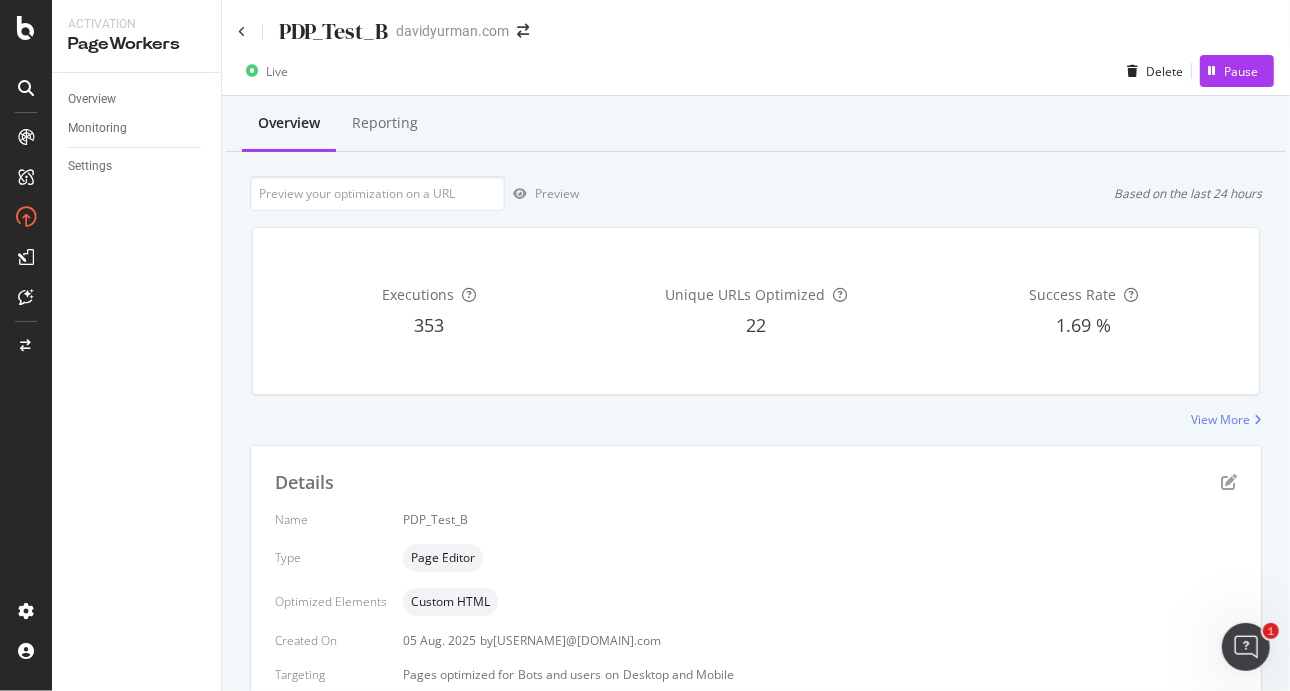 scroll, scrollTop: 427, scrollLeft: 0, axis: vertical 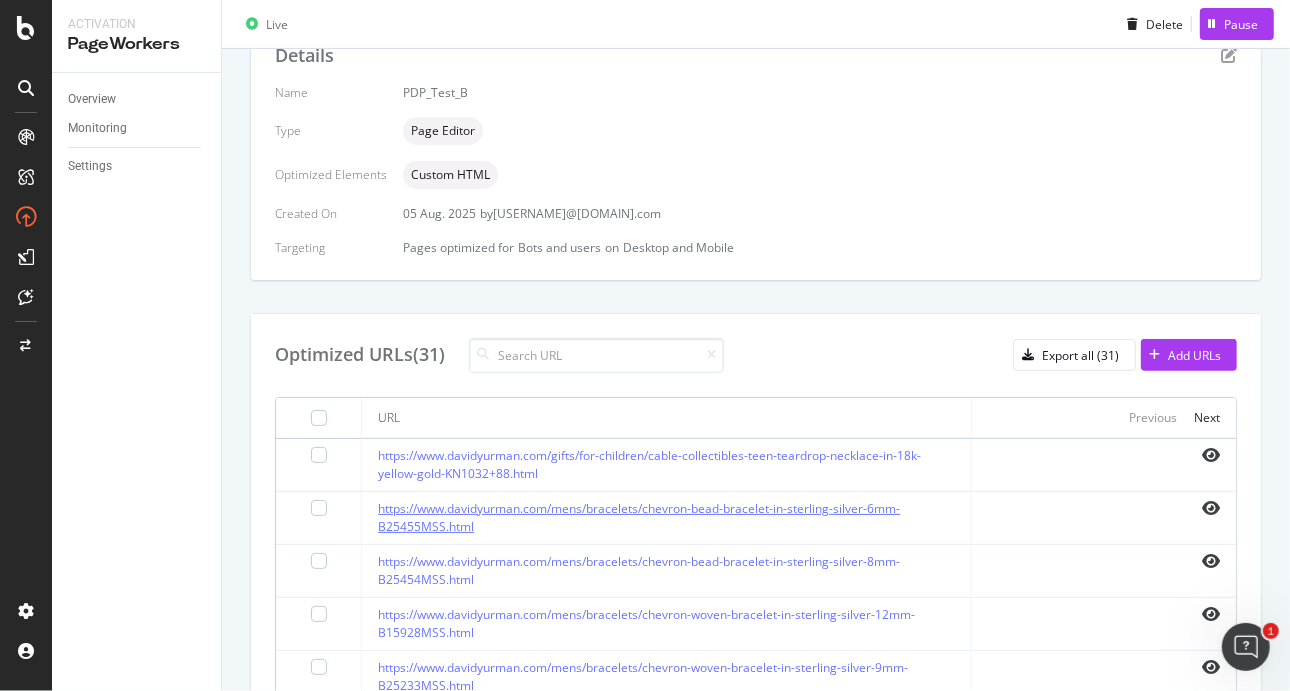 click on "https://www.davidyurman.com/mens/bracelets/chevron-bead-bracelet-in-sterling-silver-6mm-B25455MSS.html" at bounding box center [639, 517] 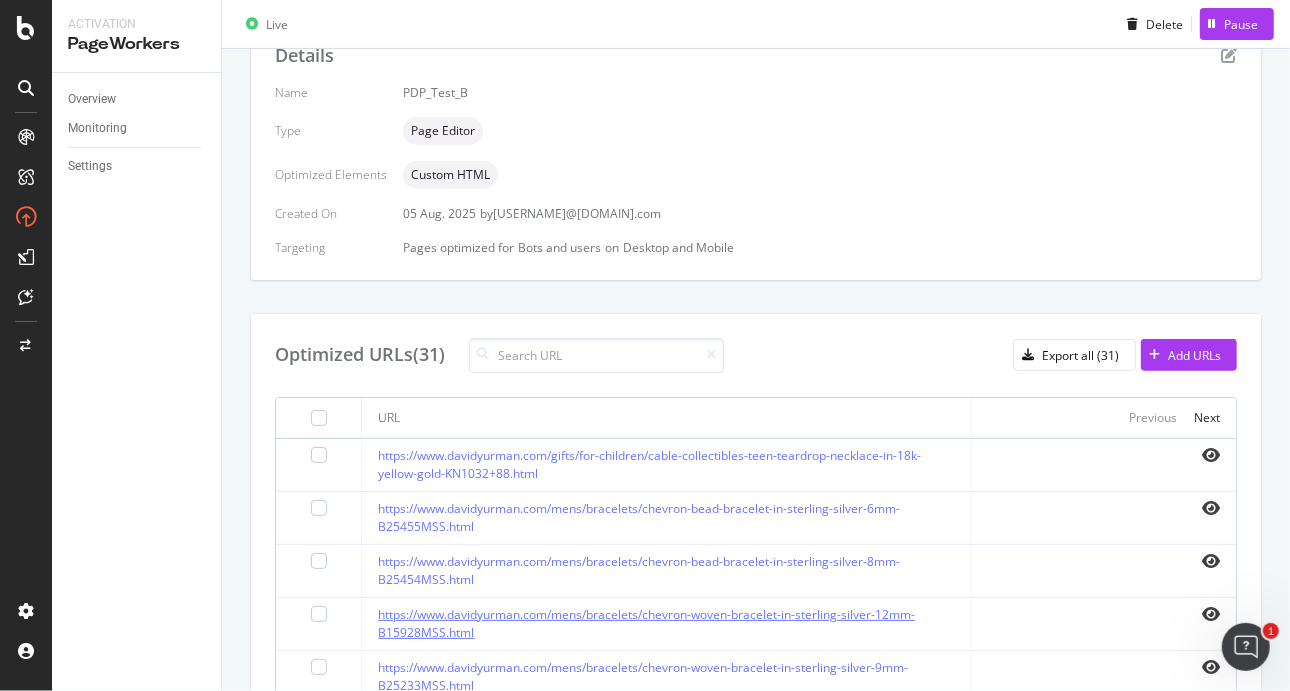 click on "https://www.davidyurman.com/mens/bracelets/chevron-woven-bracelet-in-sterling-silver-12mm-B15928MSS.html" at bounding box center [646, 623] 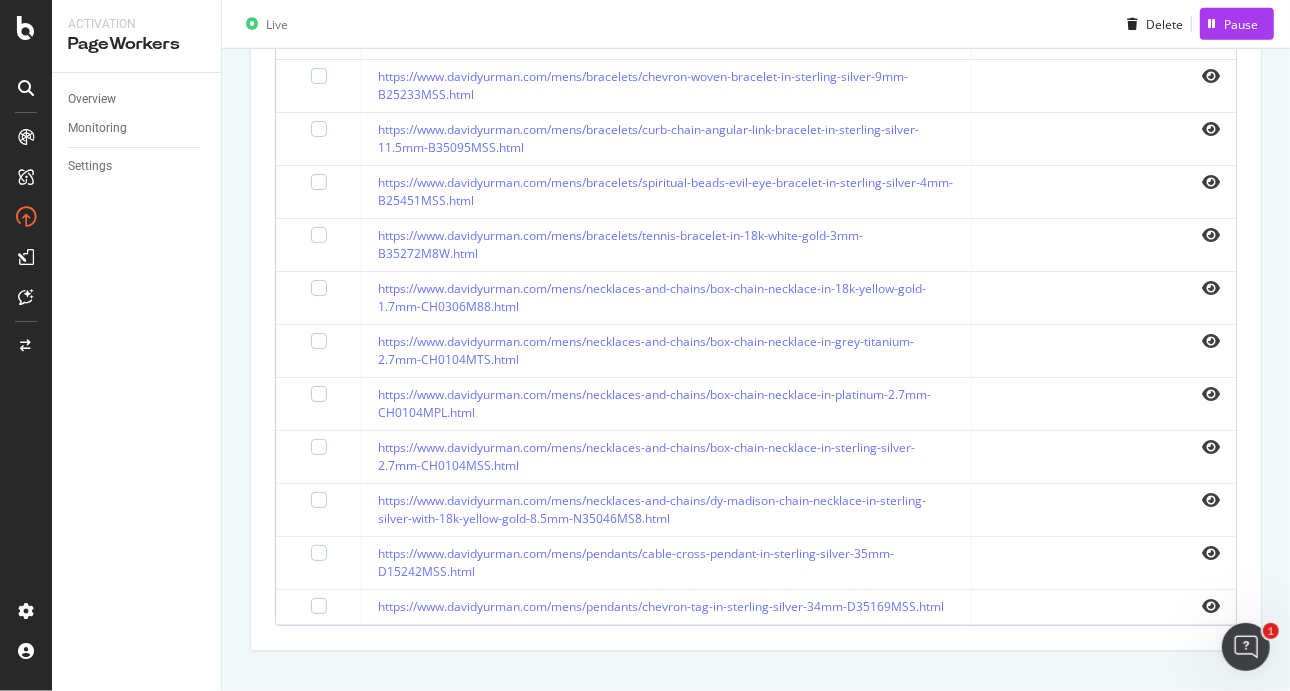 scroll, scrollTop: 1020, scrollLeft: 0, axis: vertical 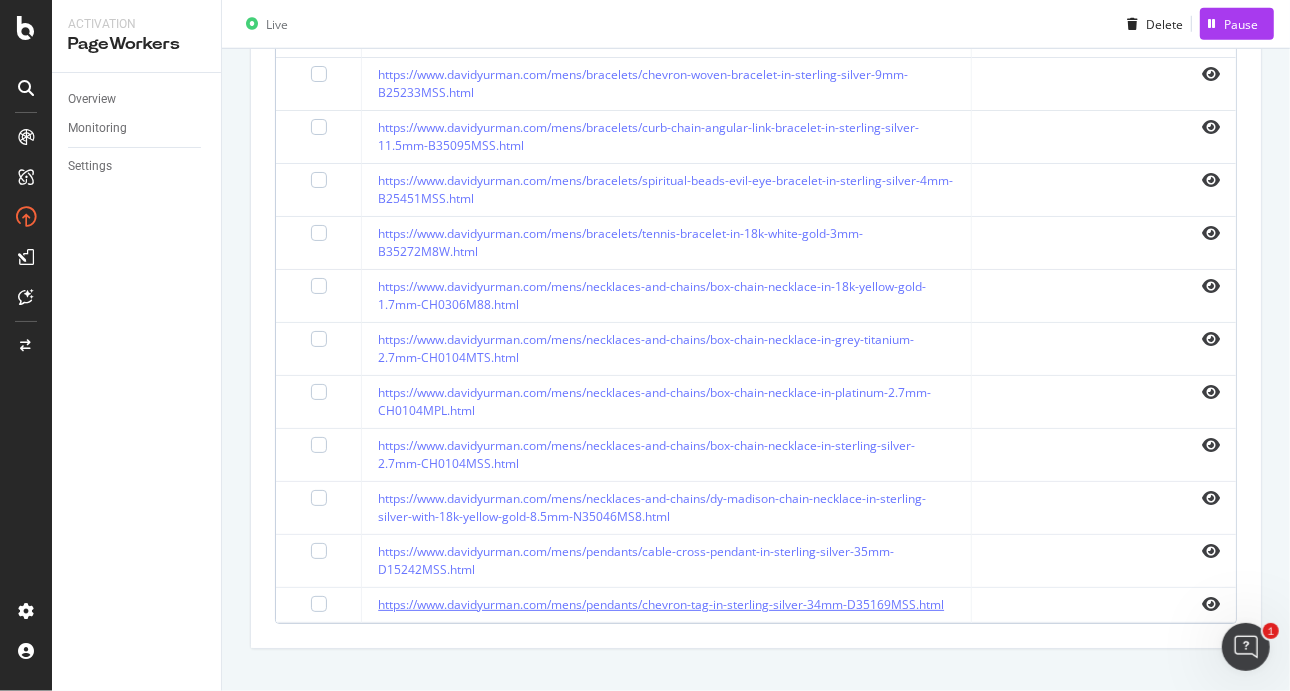 click on "https://www.davidyurman.com/mens/pendants/chevron-tag-in-sterling-silver-34mm-D35169MSS.html" at bounding box center (661, 604) 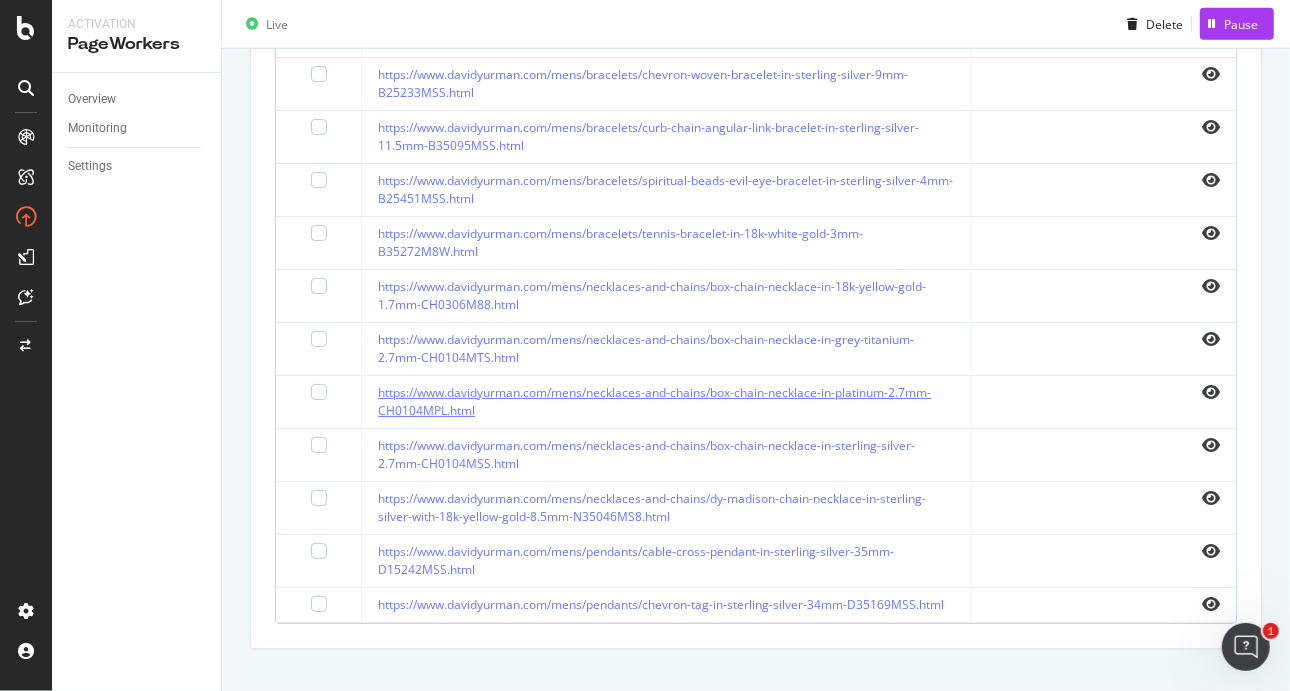 click on "https://www.davidyurman.com/mens/necklaces-and-chains/box-chain-necklace-in-platinum-2.7mm-CH0104MPL.html" at bounding box center (654, 401) 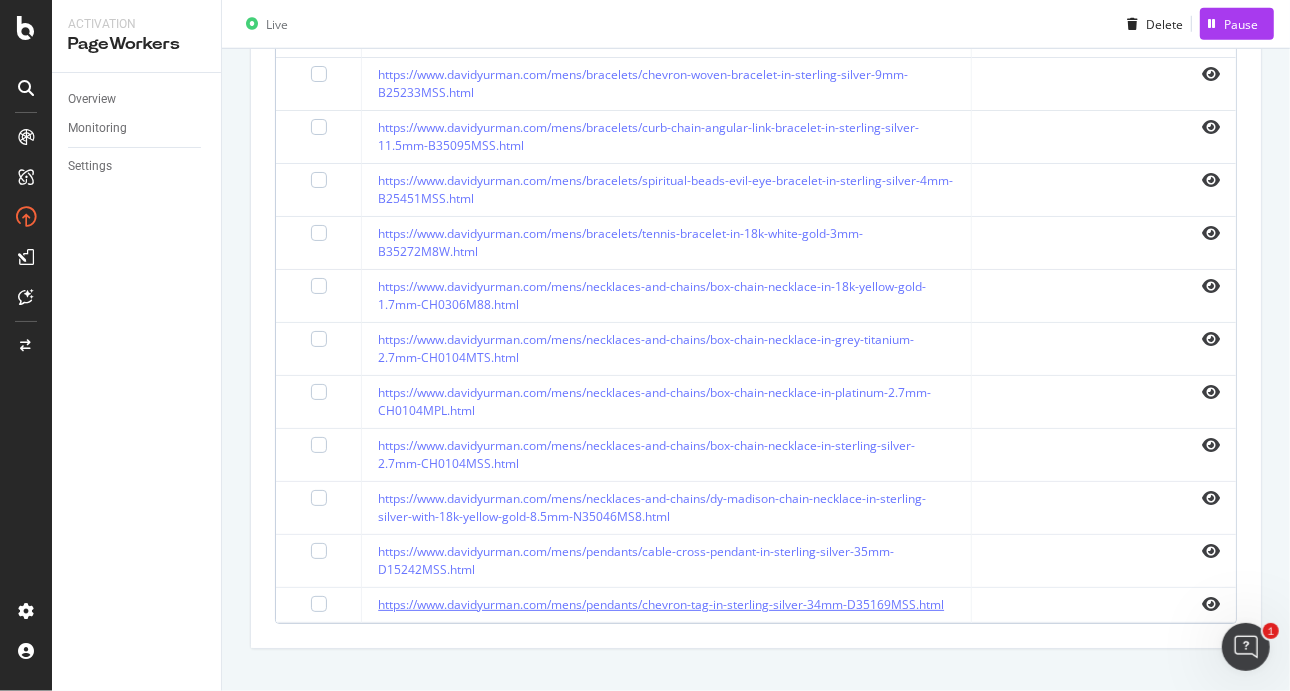 click on "https://www.davidyurman.com/mens/pendants/chevron-tag-in-sterling-silver-34mm-D35169MSS.html" at bounding box center (661, 604) 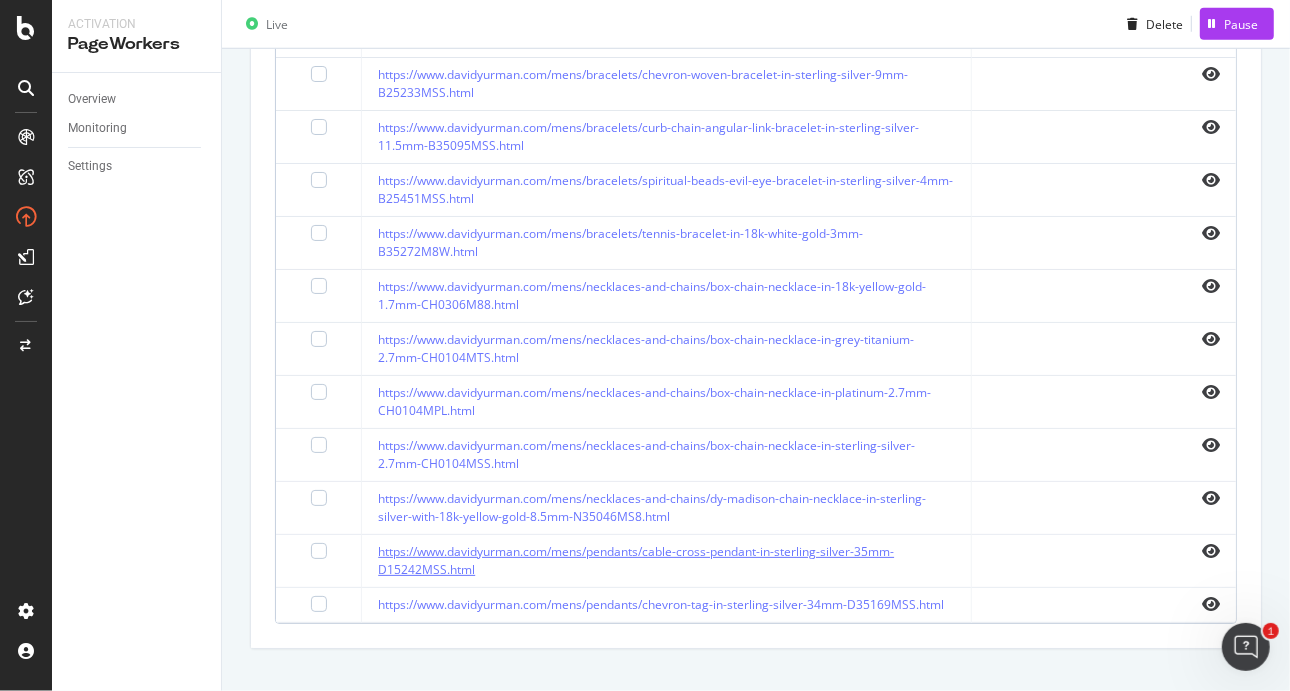 click on "https://www.davidyurman.com/mens/pendants/cable-cross-pendant-in-sterling-silver-35mm-D15242MSS.html" at bounding box center (636, 560) 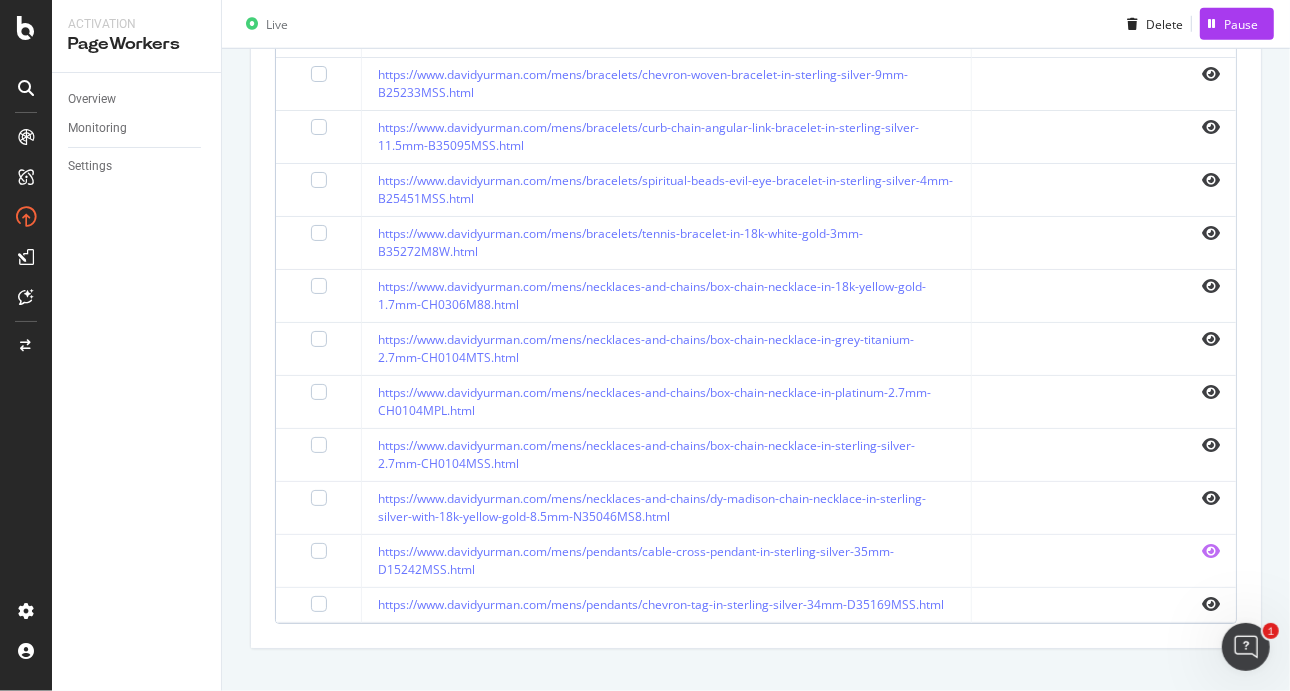 click at bounding box center (1211, 551) 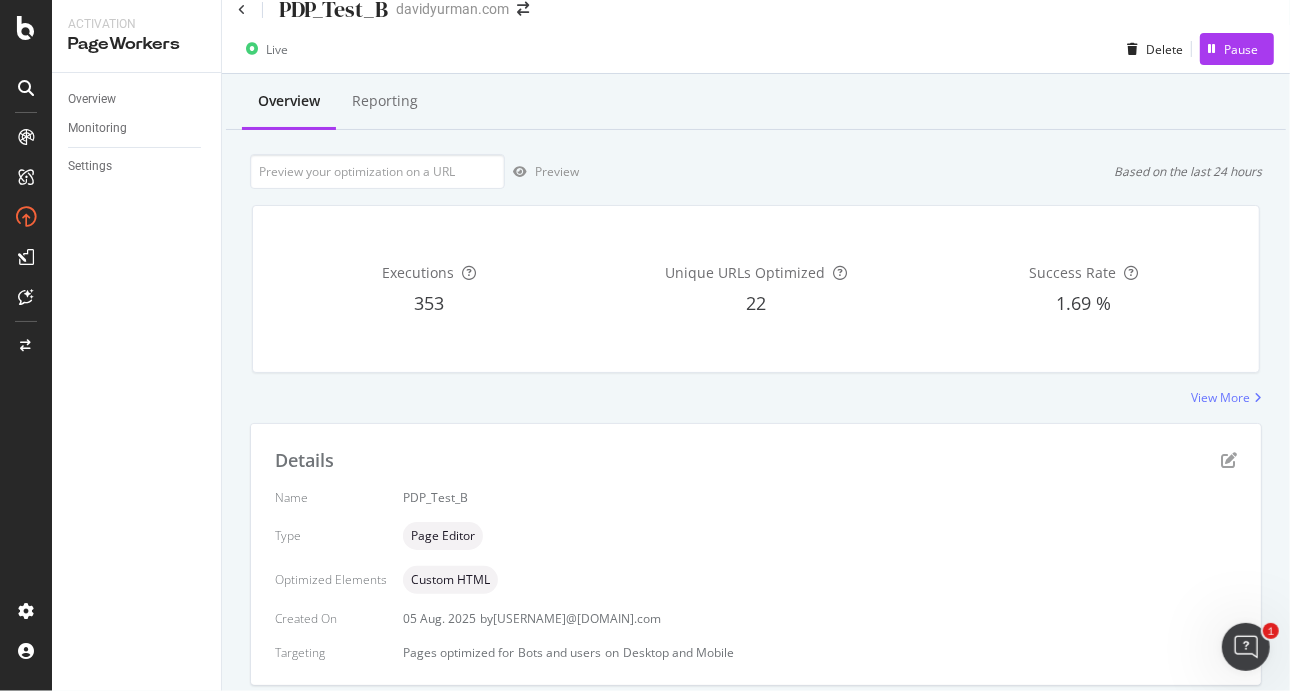 scroll, scrollTop: 0, scrollLeft: 0, axis: both 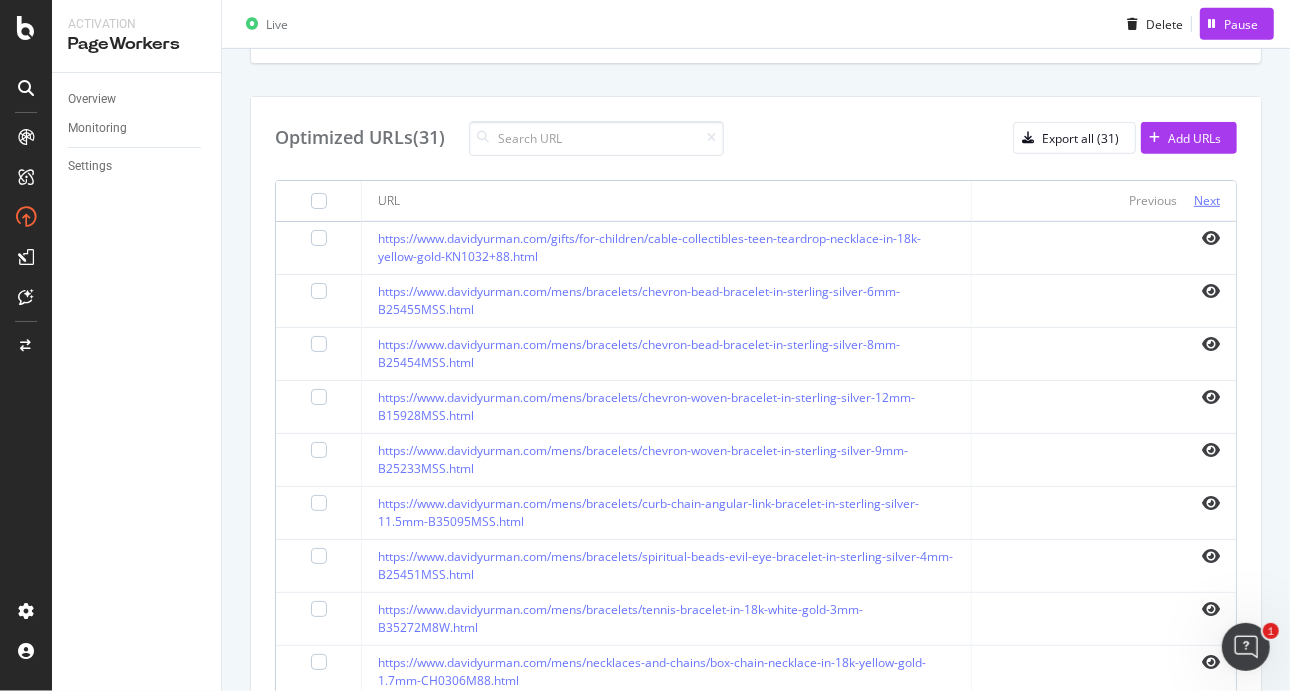 click on "Next" at bounding box center [1207, 200] 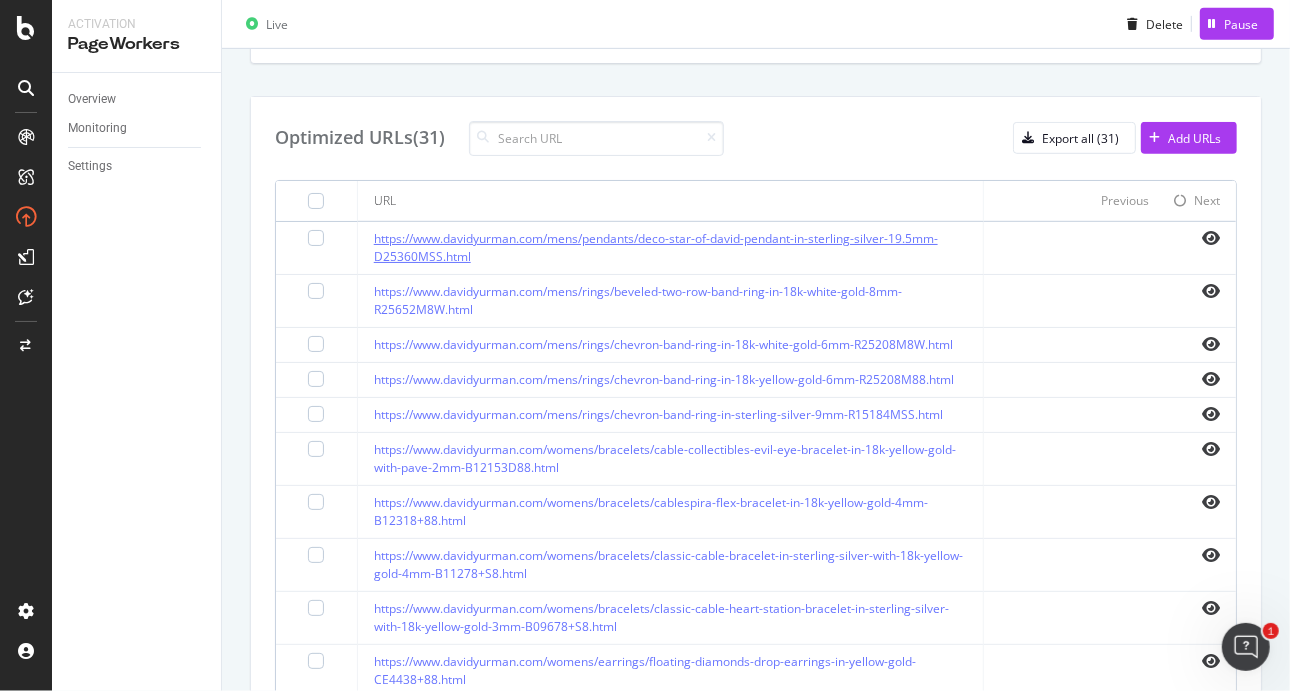 click on "https://www.davidyurman.com/mens/pendants/deco-star-of-david-pendant-in-sterling-silver-19.5mm-D25360MSS.html" at bounding box center [656, 247] 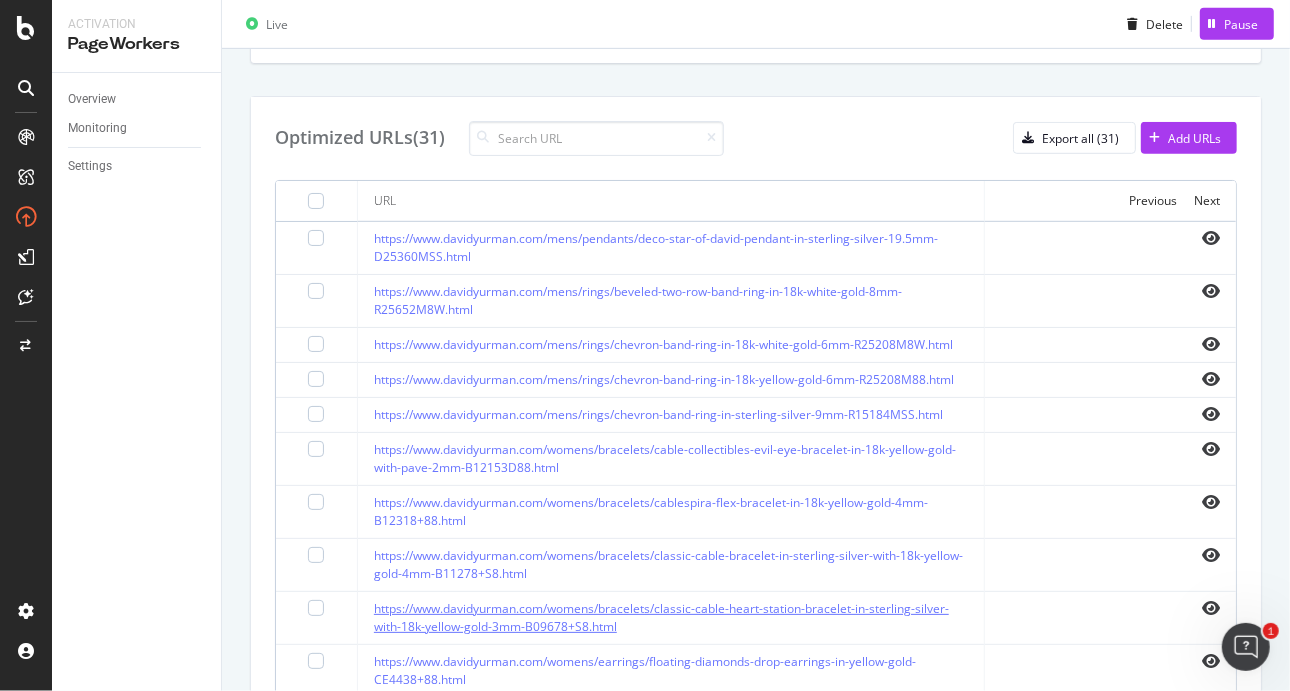 click on "https://www.davidyurman.com/womens/bracelets/classic-cable-heart-station-bracelet-in-sterling-silver-with-18k-yellow-gold-3mm-B09678+S8.html" at bounding box center (661, 617) 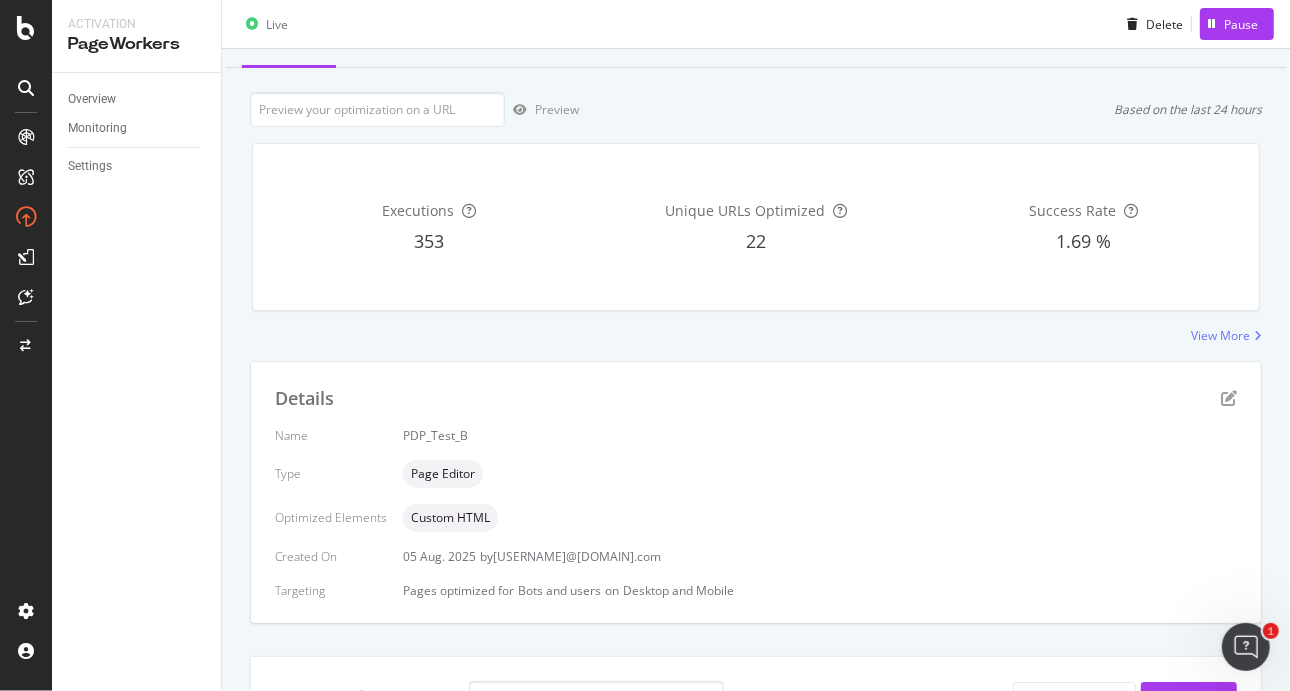 scroll, scrollTop: 82, scrollLeft: 0, axis: vertical 